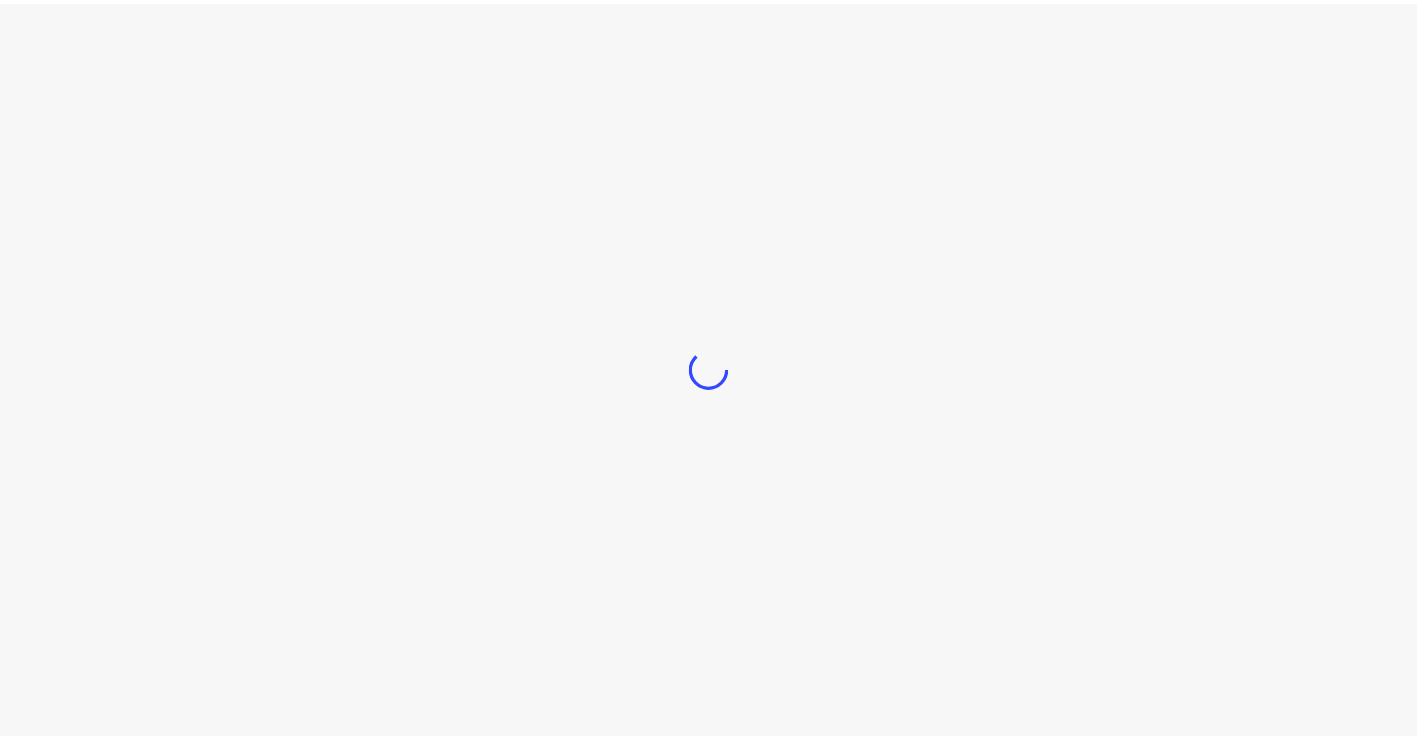 scroll, scrollTop: 0, scrollLeft: 0, axis: both 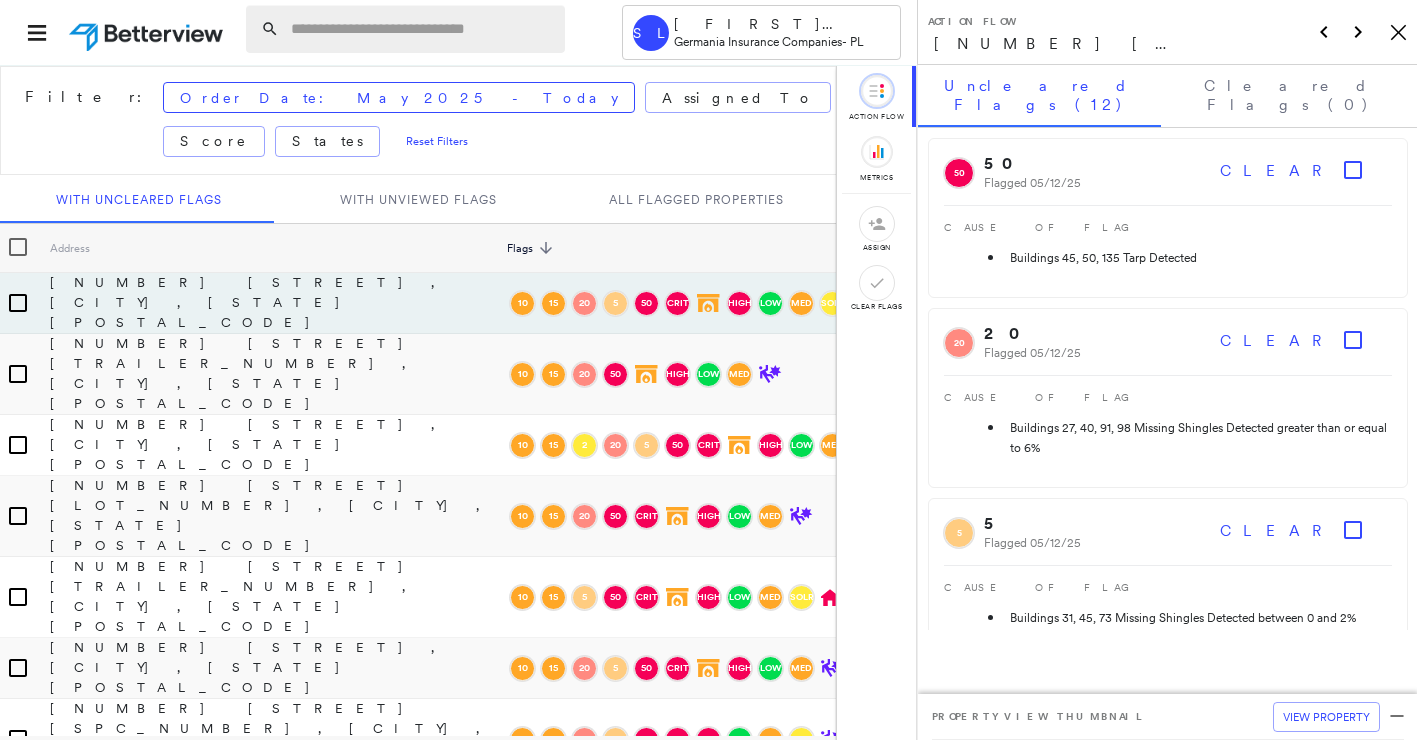 click at bounding box center (422, 29) 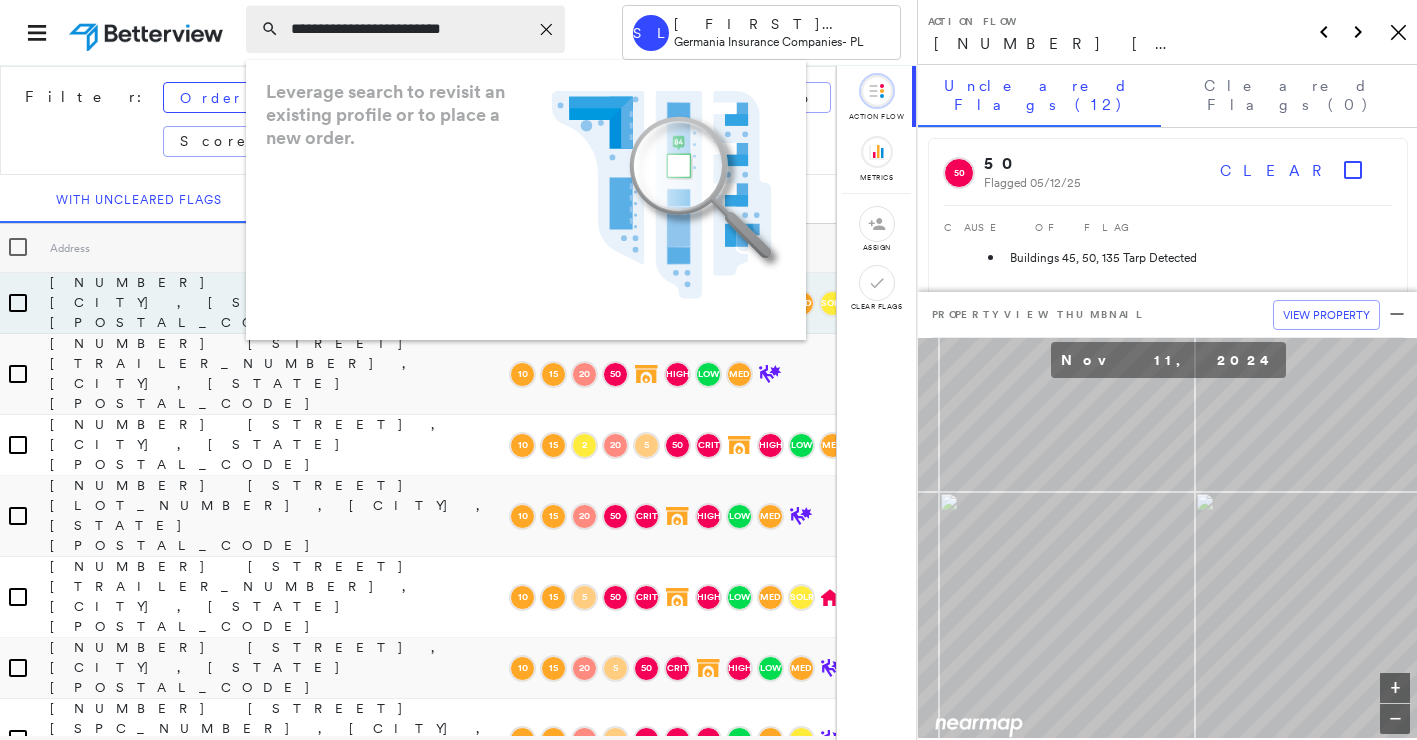 type on "**********" 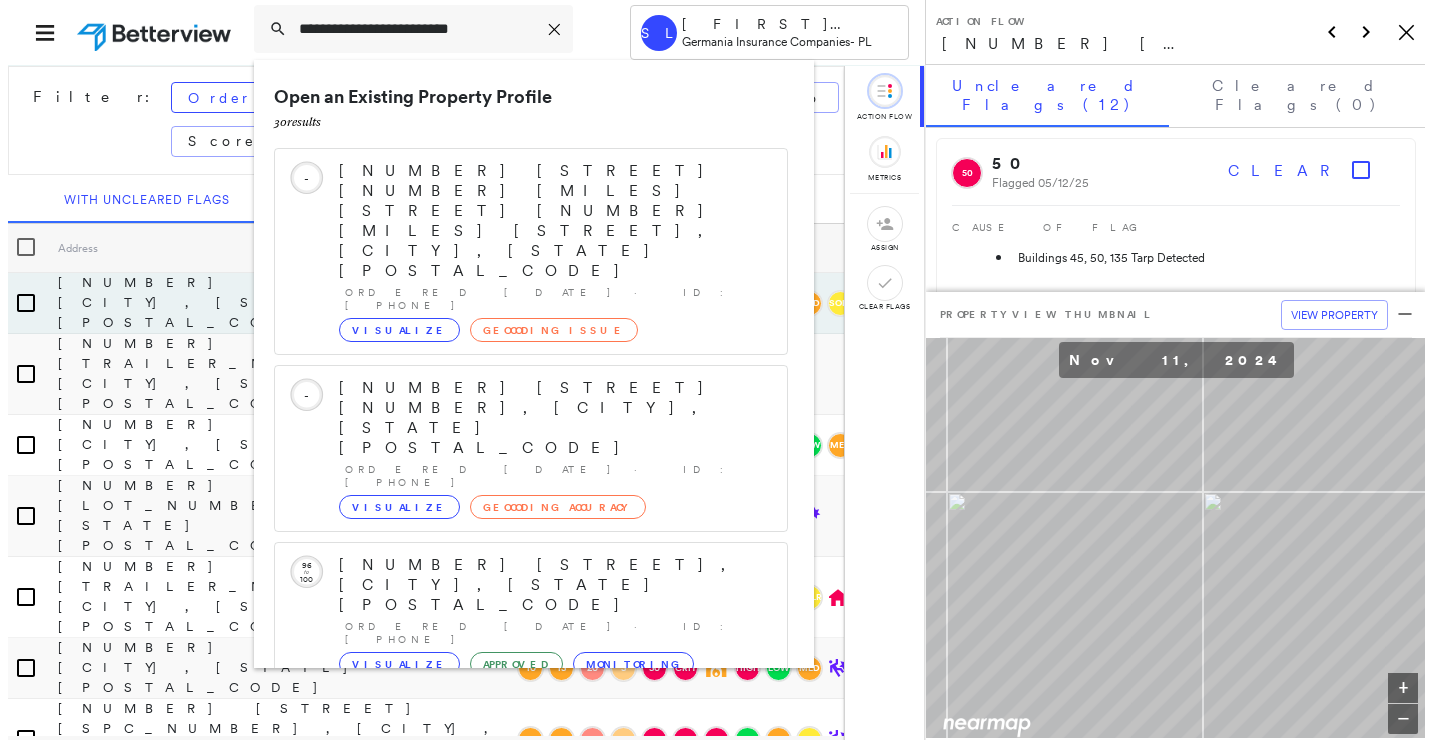 scroll, scrollTop: 233, scrollLeft: 0, axis: vertical 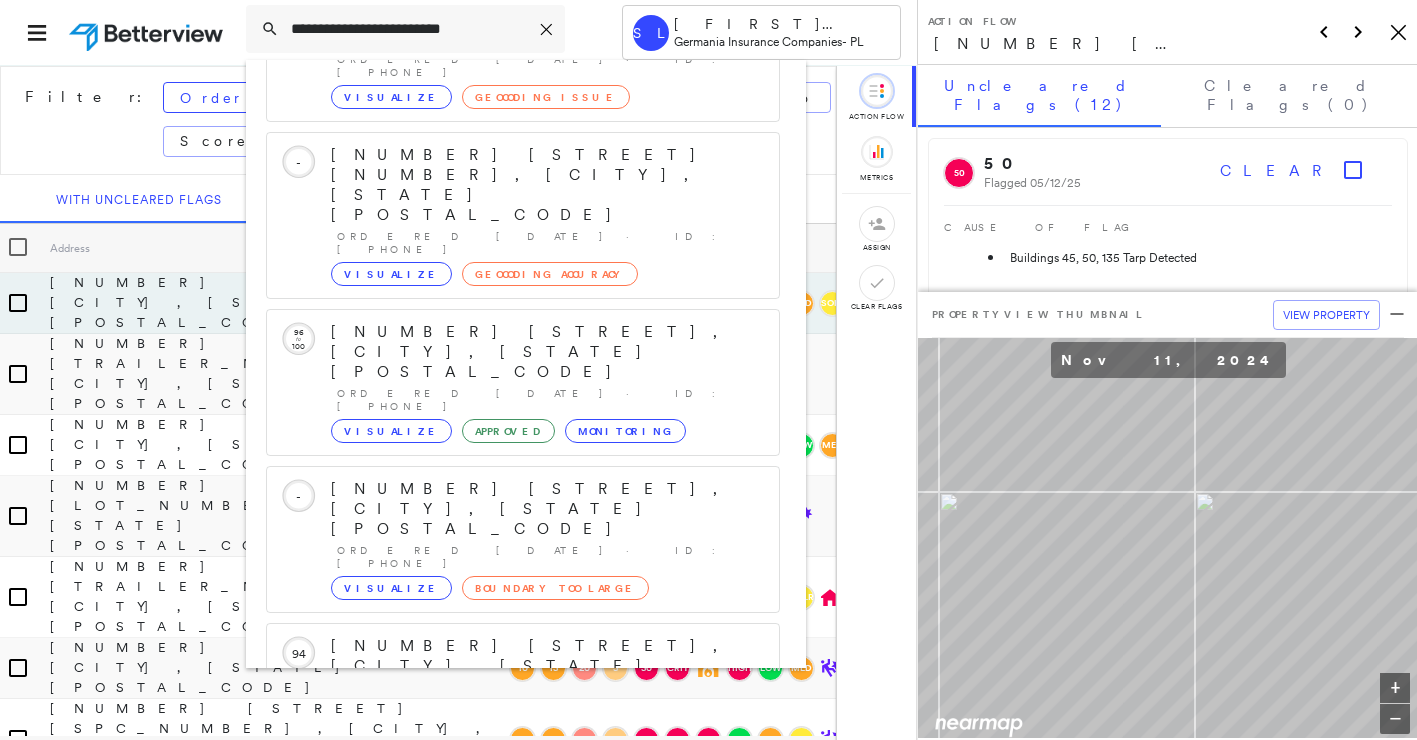 click 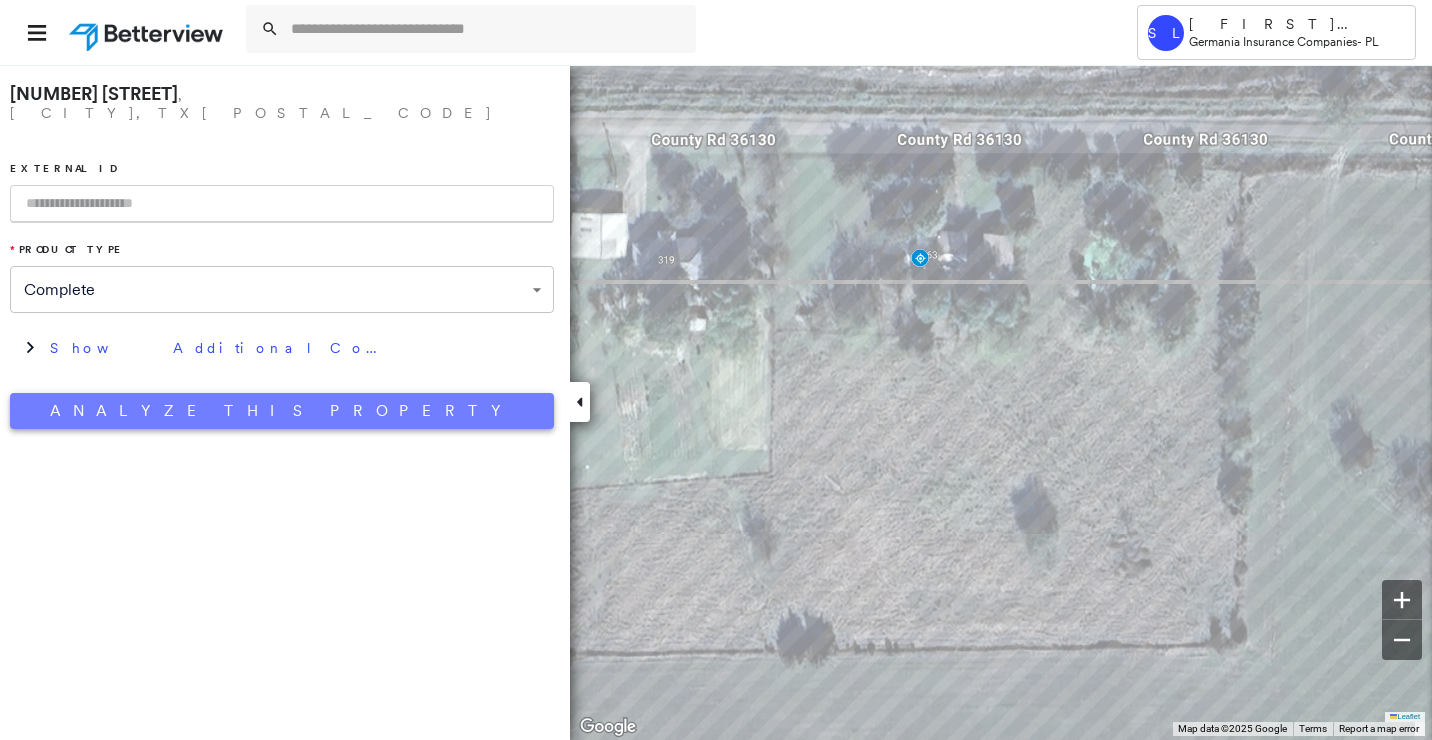 click on "Analyze This Property" at bounding box center (282, 411) 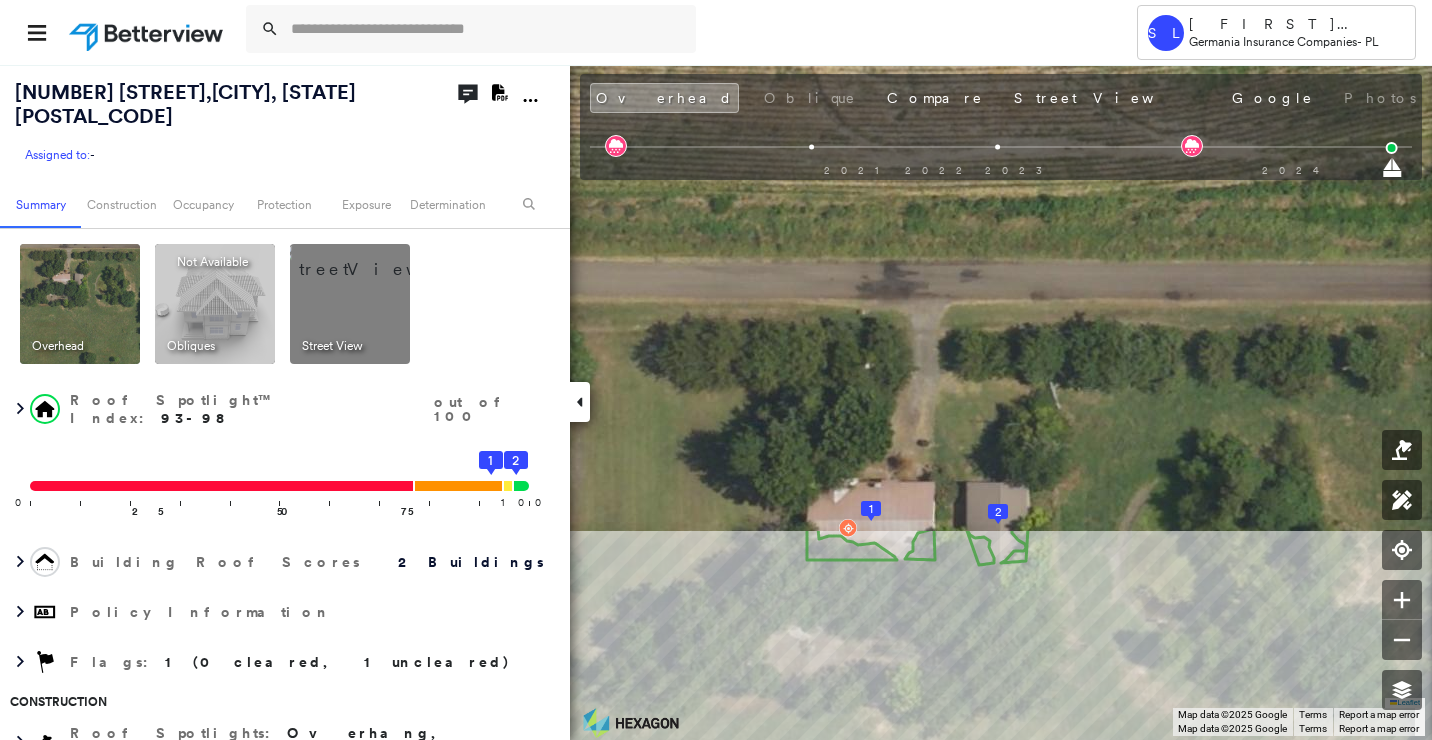 click on "Tower SL [FIRST] [LAST] Germania Insurance Companies - PL [NUMBER] [STREET] [NUMBER], [CITY], [STATE] [POSTAL_CODE] Assigned to: - Assigned to: - Assigned to: - Open Comments Download PDF Report Summary Construction Occupancy Protection Exposure Determination Overhead Obliques Not Available ; Street View Roof Spotlight™ Index : 93-98 out of 100 0 100 25 50 75 2 1 Building Roof Scores 2 Buildings BuildZoom - Building Permit Data and Analysis Occupancy Place Detail National Registry of Historic Places Protection US Fire Administration: Nearest Fire Stations Exposure Fire Path FEMA Risk Index Wind Claim Predictor: Average Risk 3 out of 5 Wildfire Regional Hazard: 3 out of 5 Hail Claim Predictor: Less Risky 4 out of 5 Additional Perils Tree Fall Risk: Present Determination Flags : 1 (0 cleared, 1 uncleared) Uncleared Flags (1) Cleared Flags (0)" at bounding box center (716, 370) 